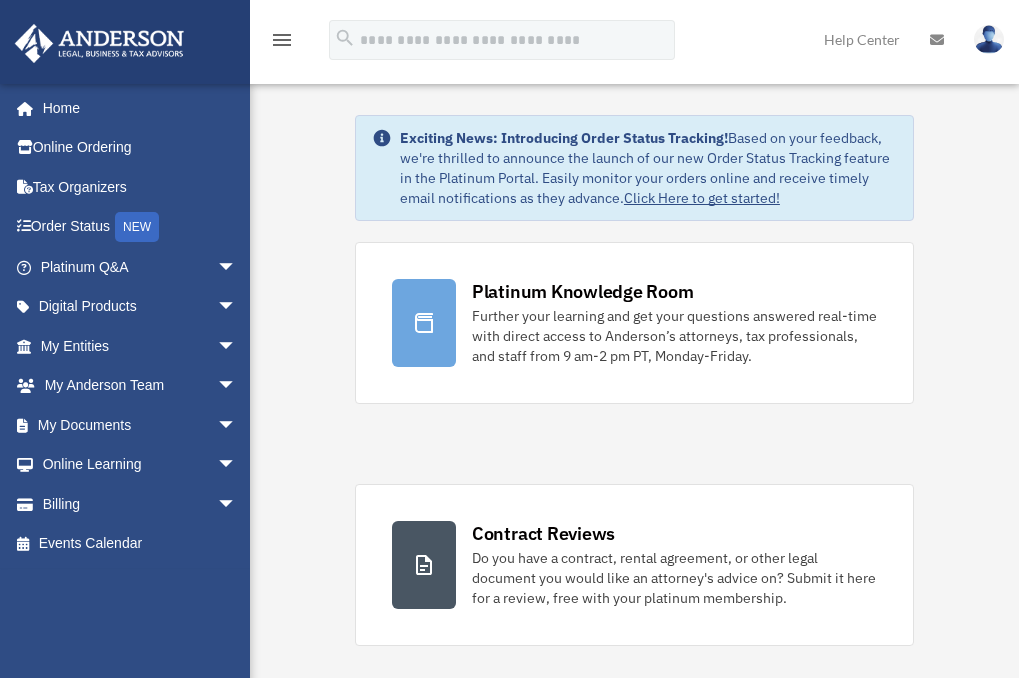 scroll, scrollTop: 0, scrollLeft: 0, axis: both 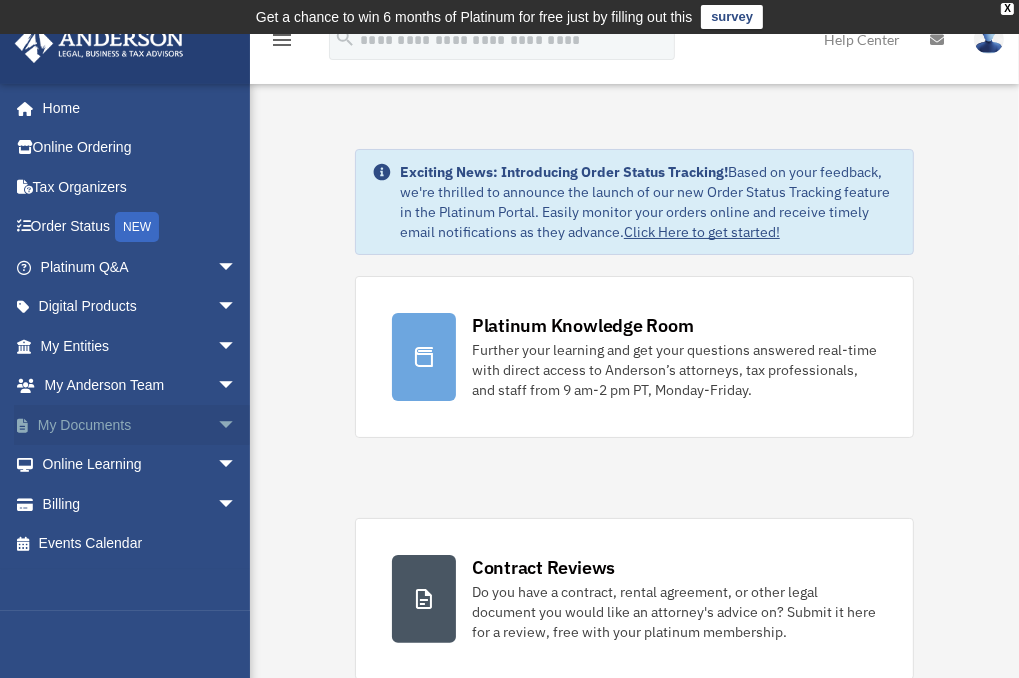 click on "arrow_drop_down" at bounding box center (237, 425) 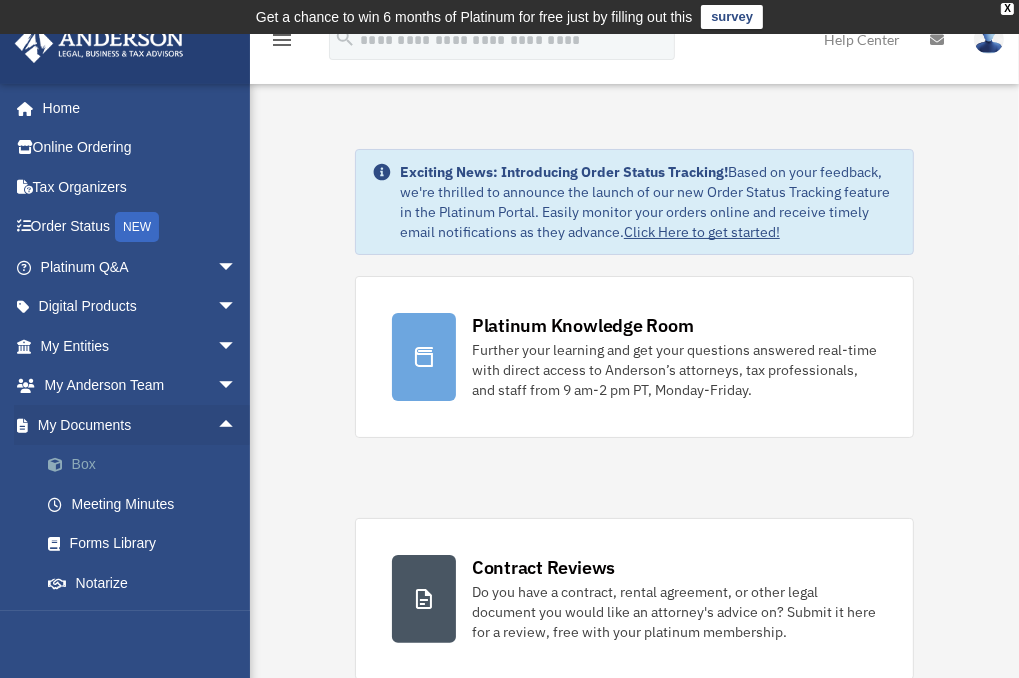 click on "Box" at bounding box center (147, 465) 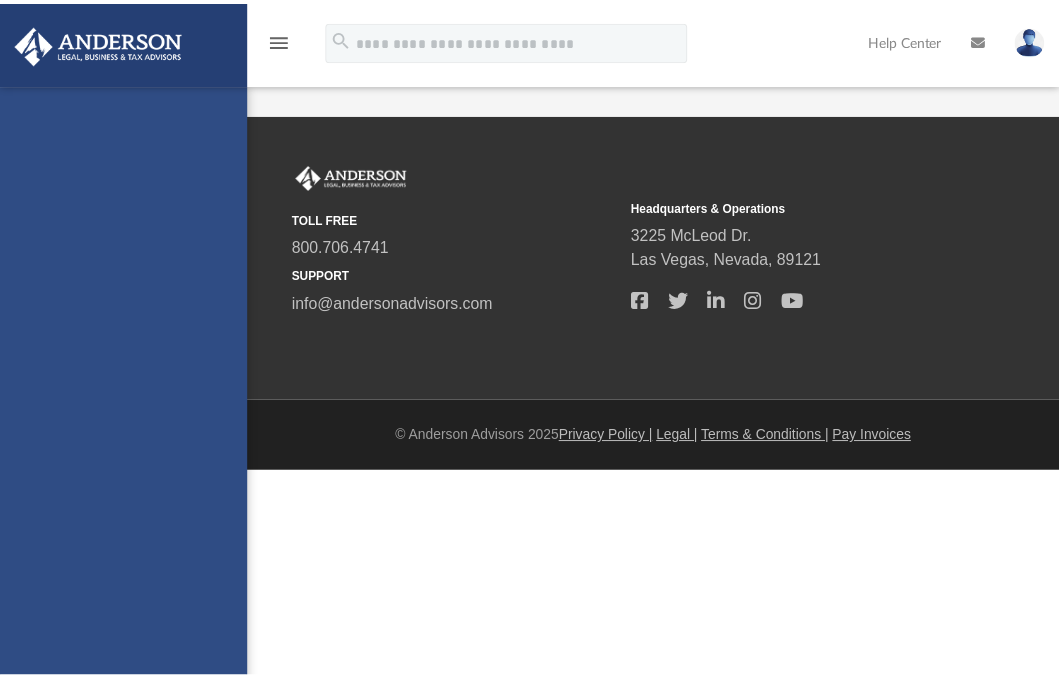 scroll, scrollTop: 0, scrollLeft: 0, axis: both 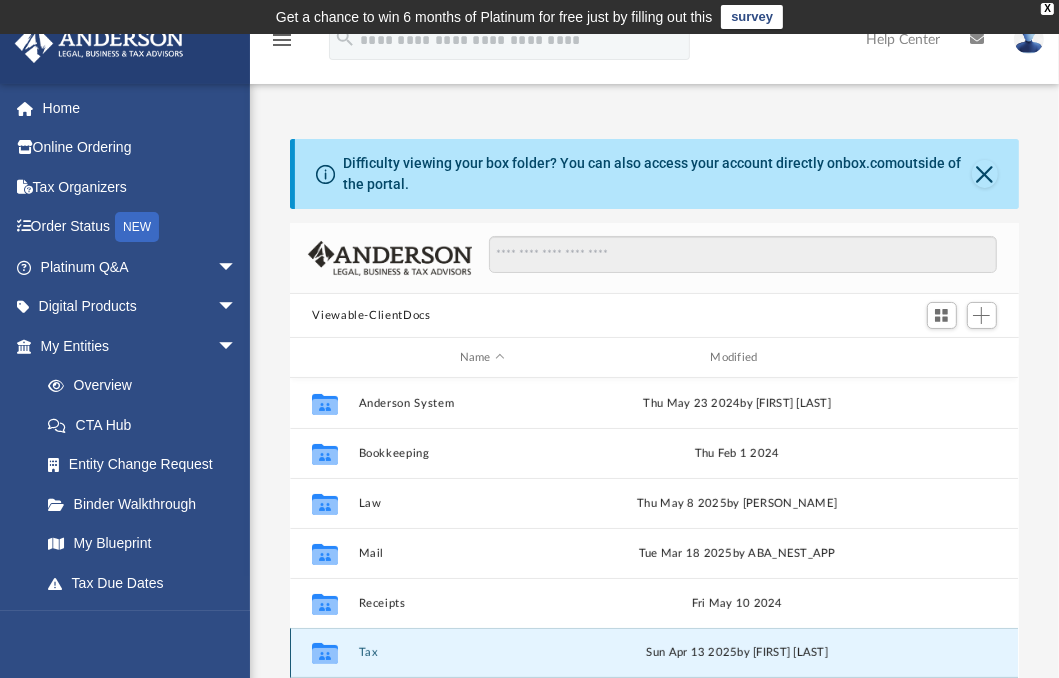 click on "Tax" at bounding box center (482, 652) 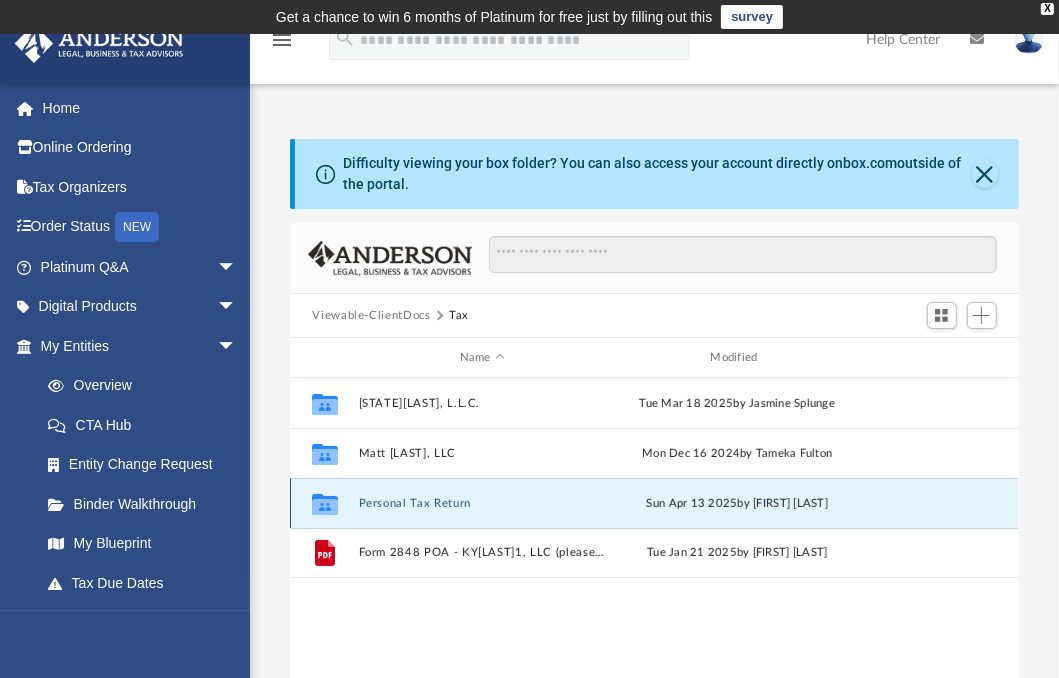 click on "Personal Tax Return" at bounding box center [482, 503] 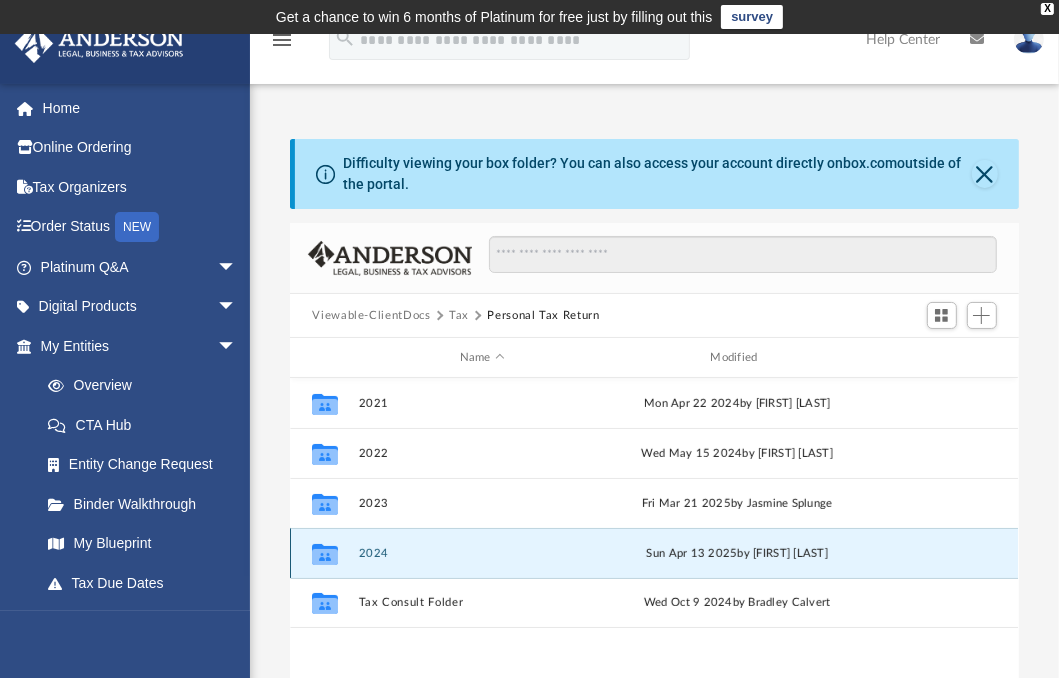 click on "2024" at bounding box center [482, 553] 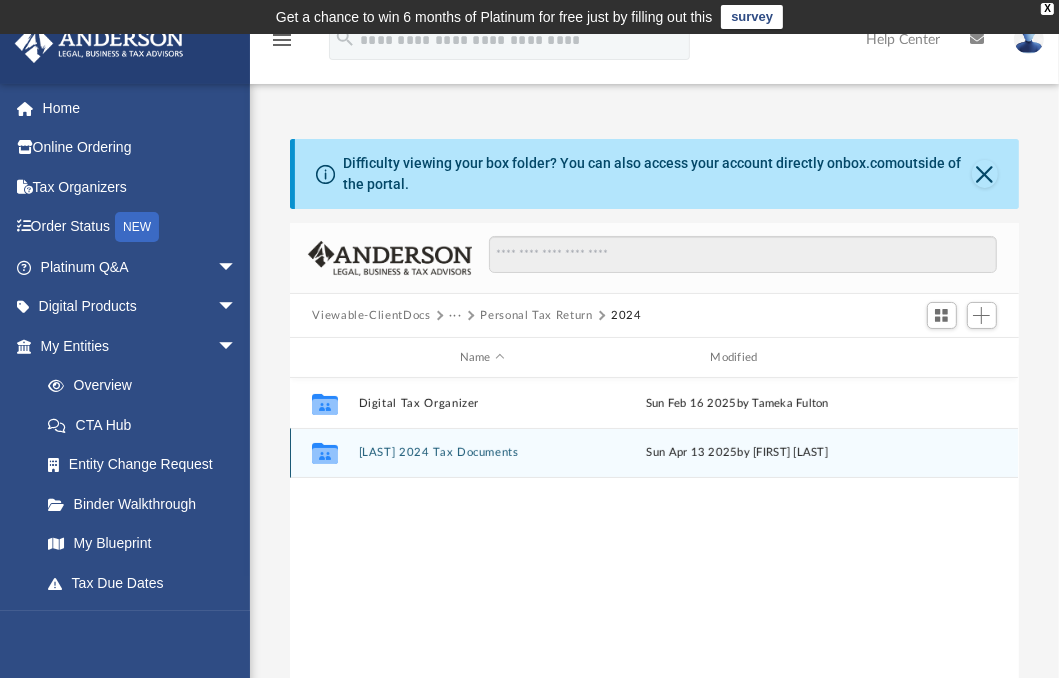 click on "[LAST] 2024 Tax Documents" at bounding box center (482, 452) 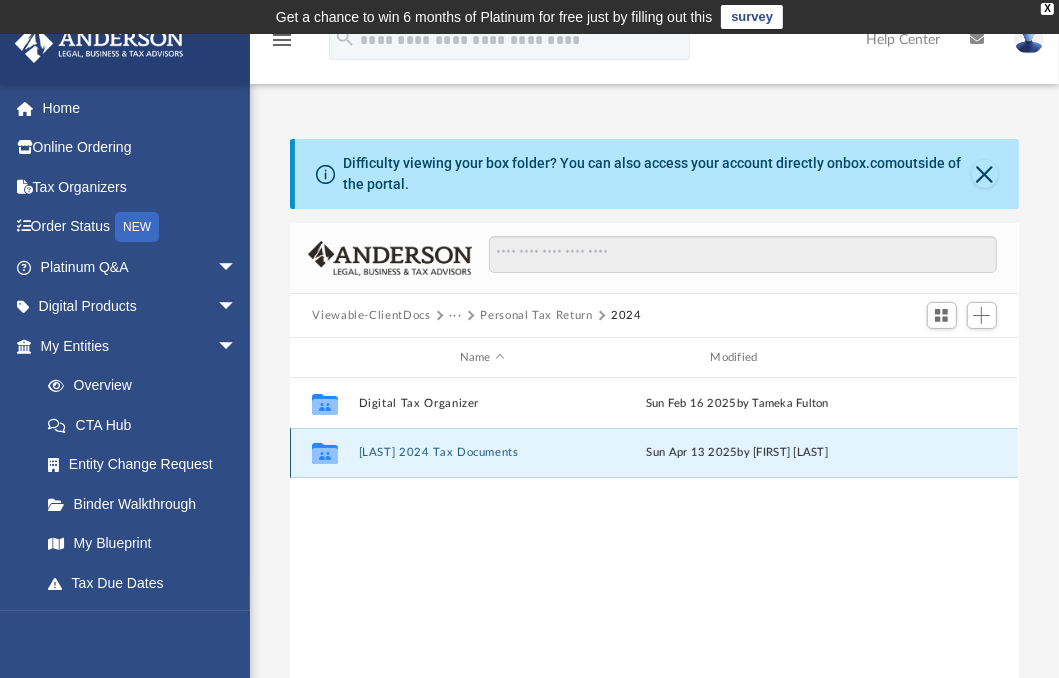 click on "[LAST] 2024 Tax Documents" at bounding box center [482, 452] 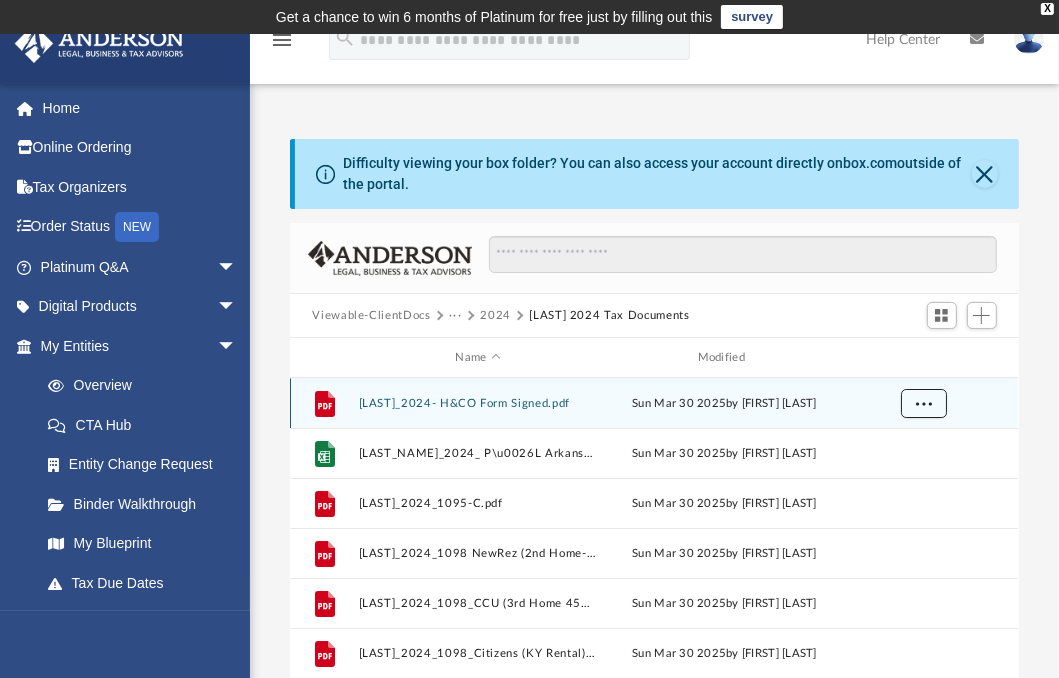 click at bounding box center [924, 404] 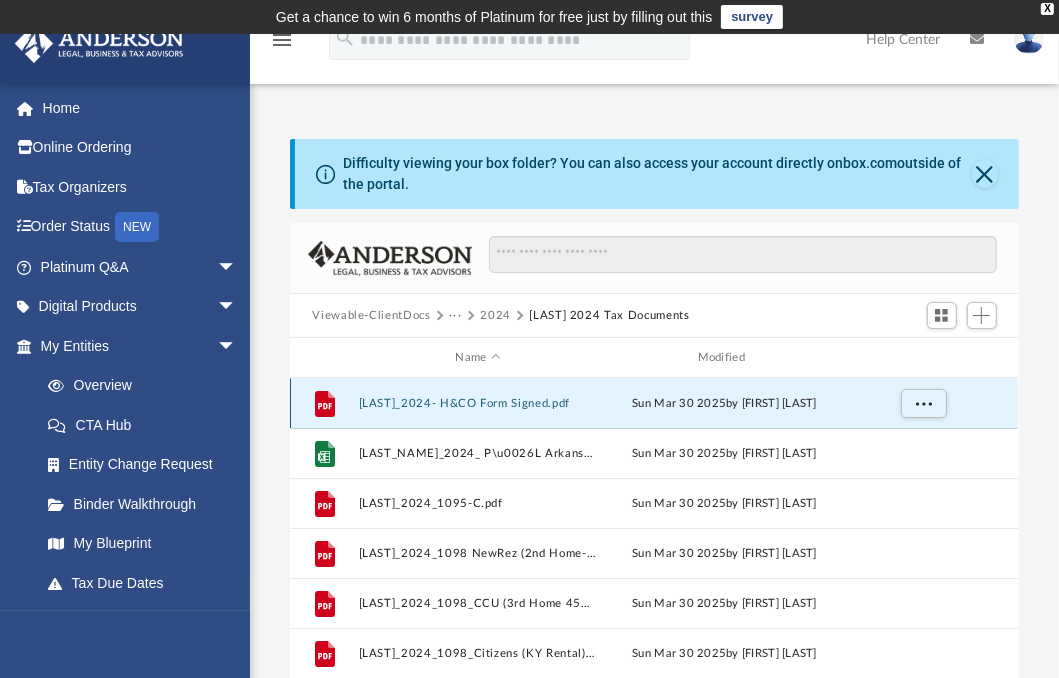 drag, startPoint x: 465, startPoint y: 399, endPoint x: 448, endPoint y: 393, distance: 18.027756 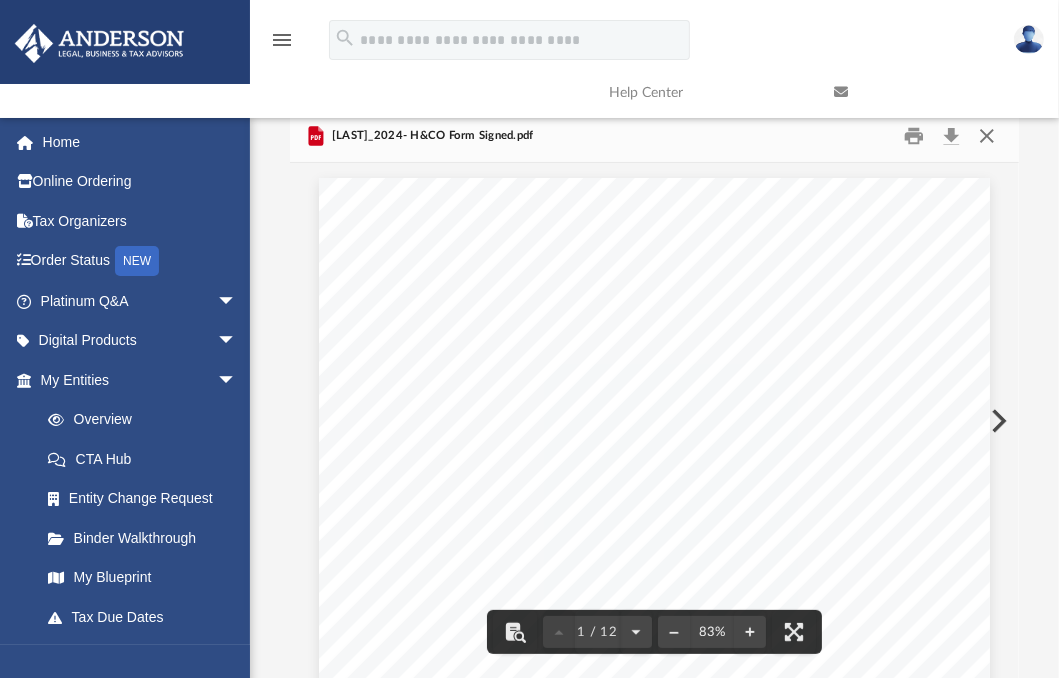 click at bounding box center [987, 136] 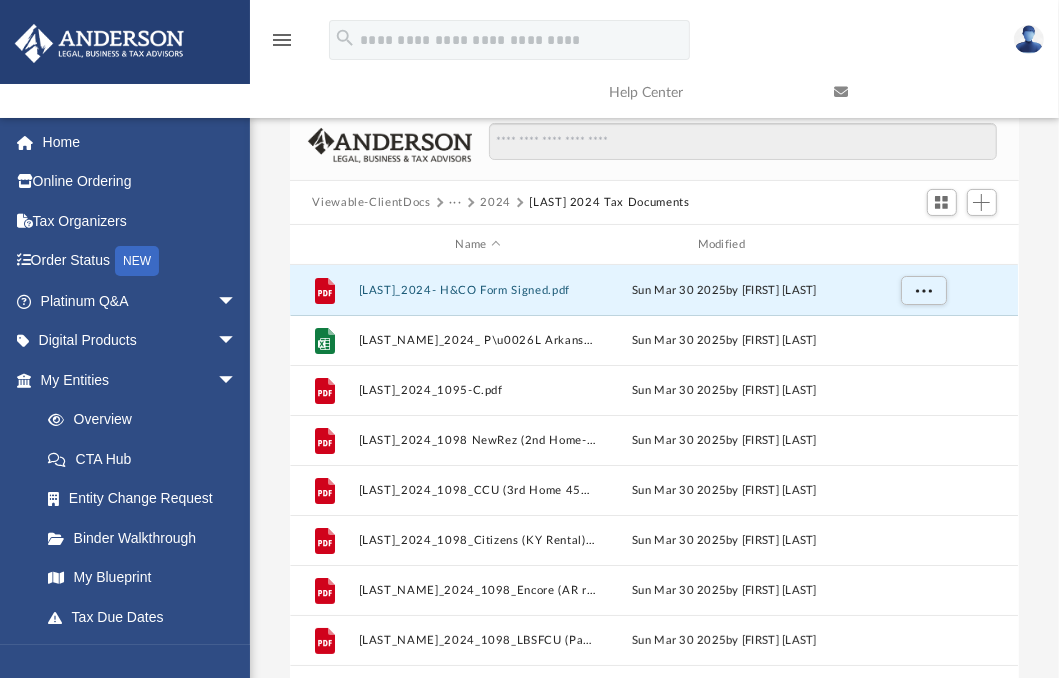drag, startPoint x: 470, startPoint y: 291, endPoint x: 932, endPoint y: 241, distance: 464.69775 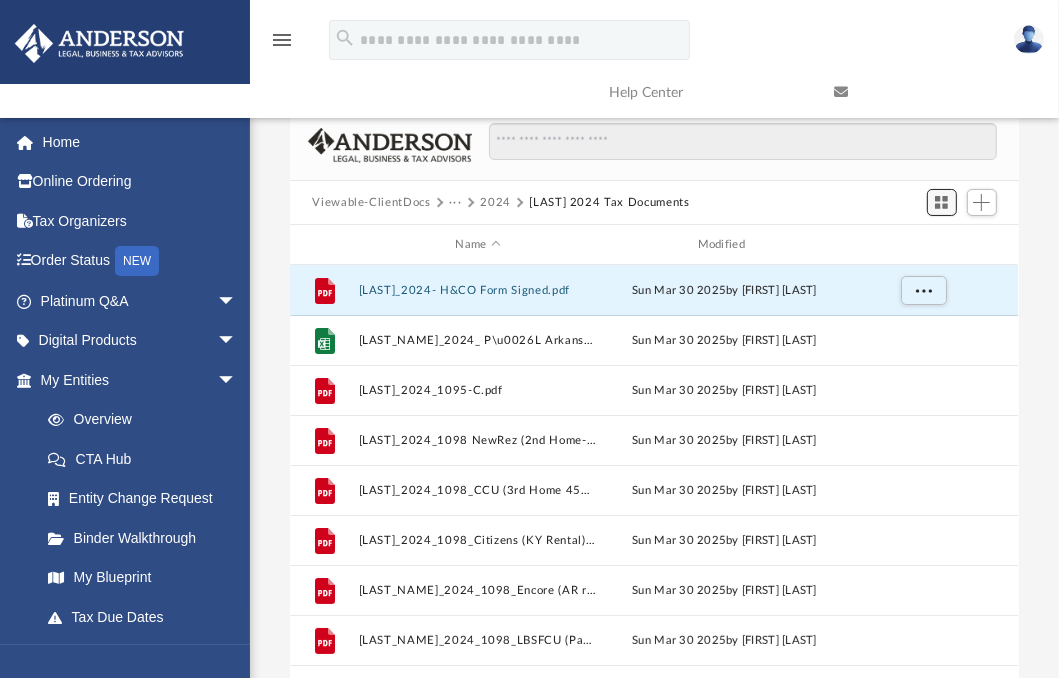 click at bounding box center [941, 202] 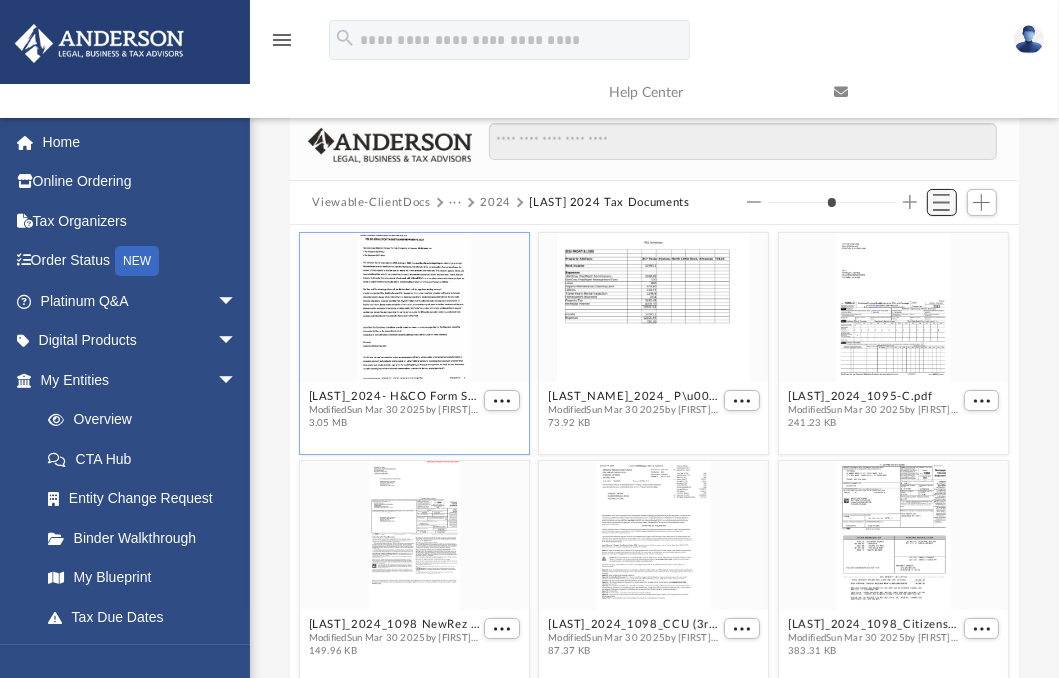 scroll, scrollTop: 17, scrollLeft: 17, axis: both 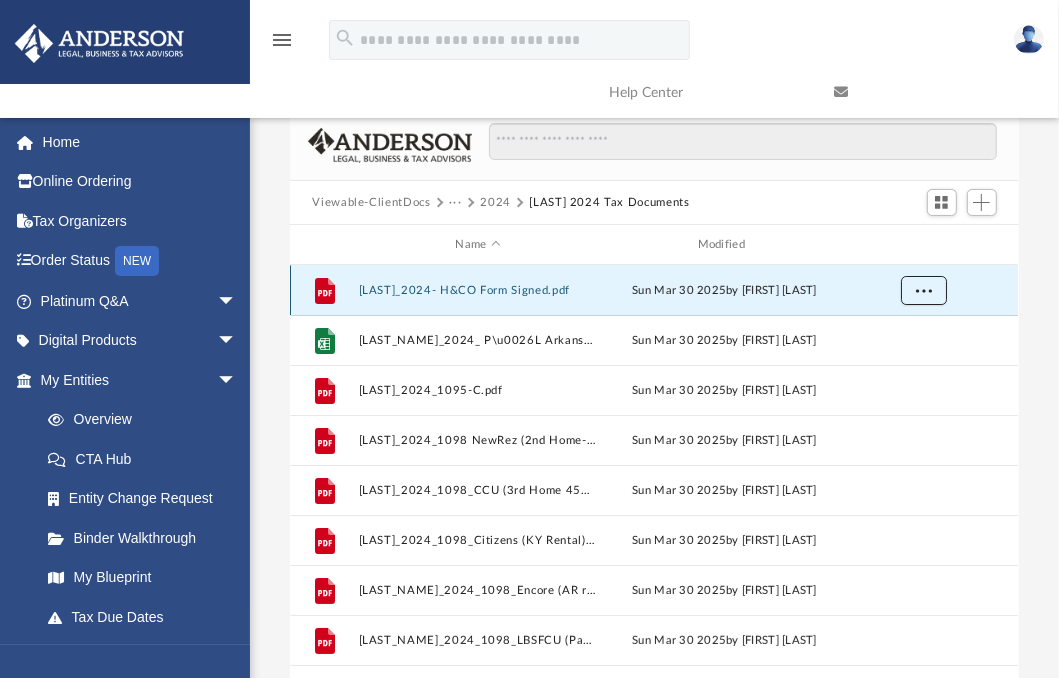 click at bounding box center [924, 289] 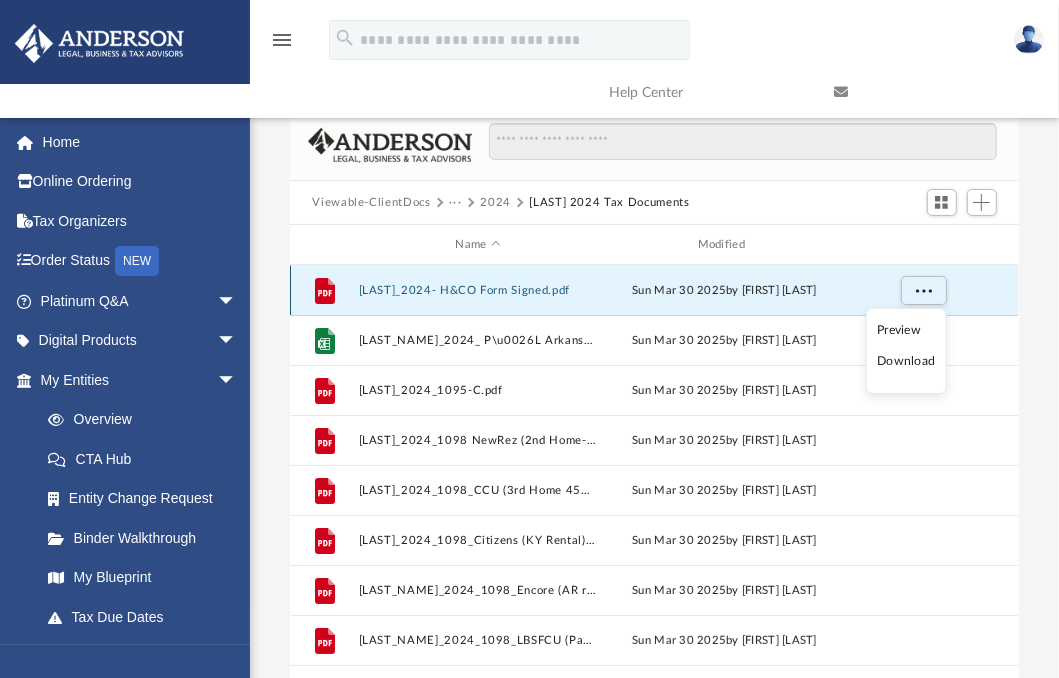 click on "File [LAST]- H&CO Form Signed.pdf Sun Mar 30 2025  by [FIRST] [LAST]" at bounding box center (654, 290) 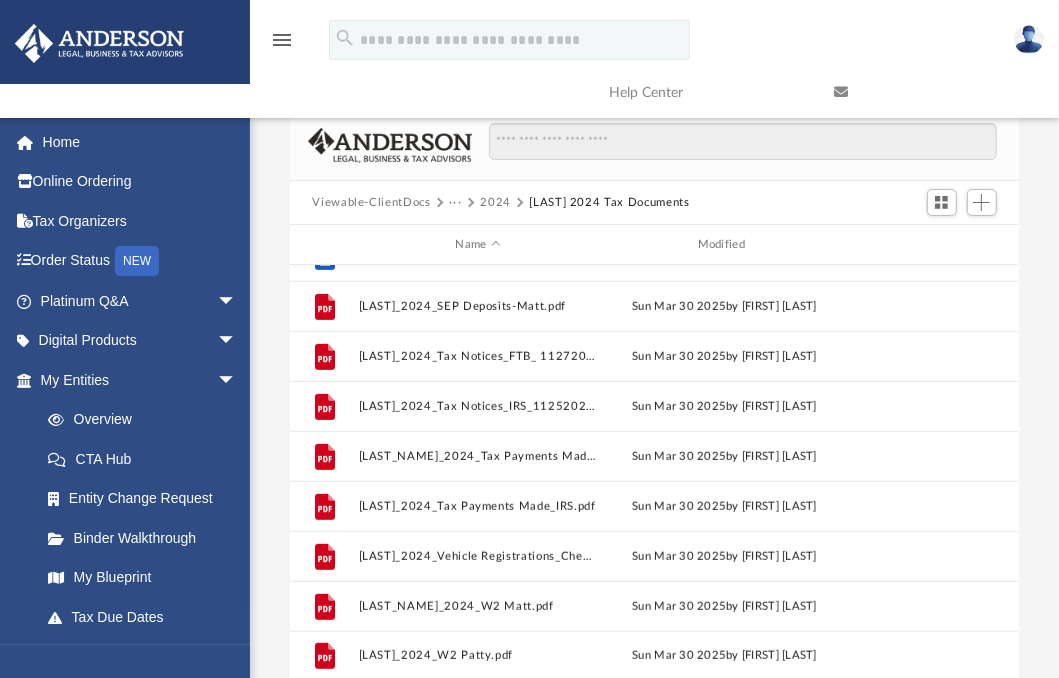scroll, scrollTop: 785, scrollLeft: 0, axis: vertical 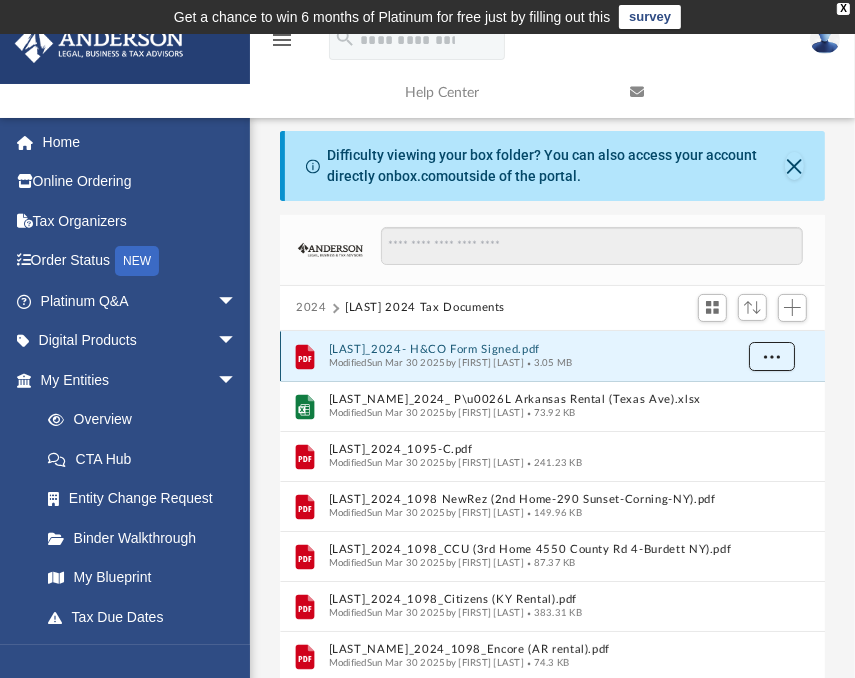 click at bounding box center (772, 355) 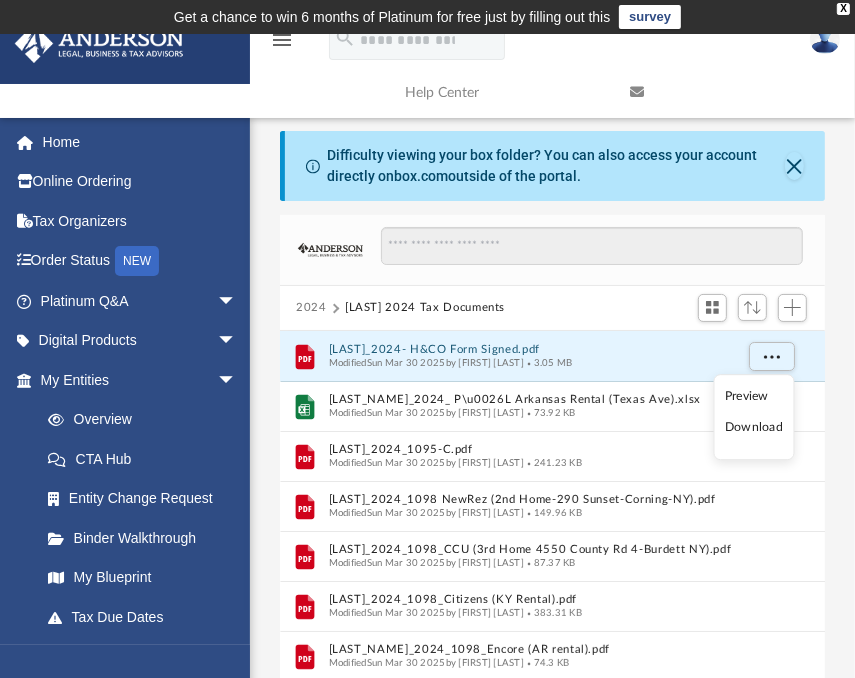 click on "2024 [LAST] 2024 Tax Documents" at bounding box center [552, 308] 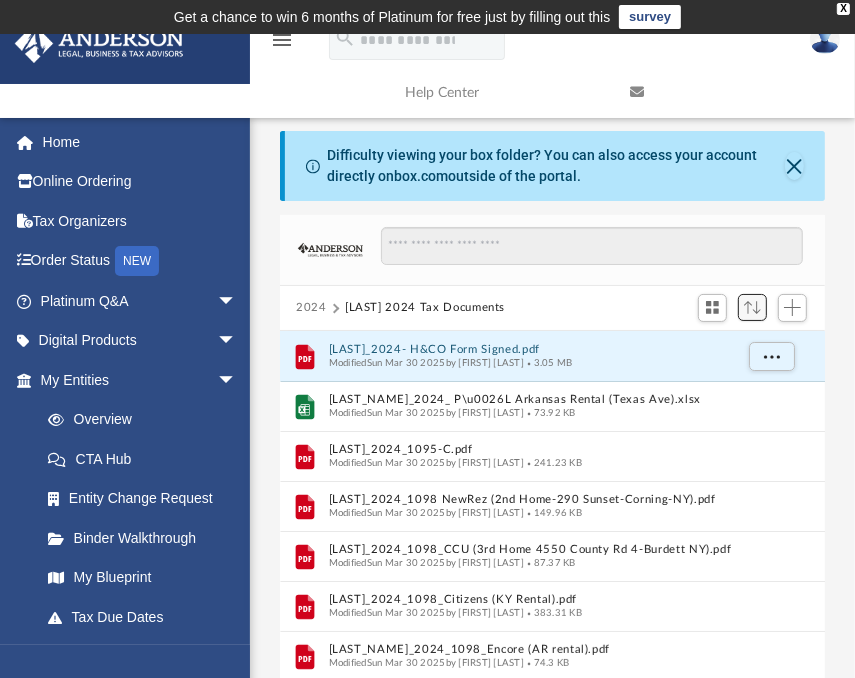 click at bounding box center [752, 307] 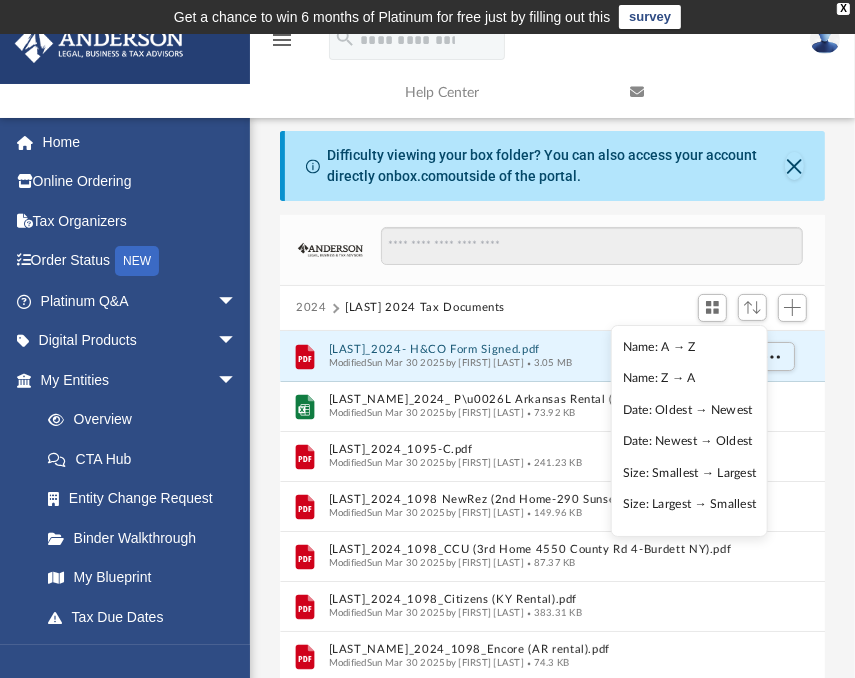 drag, startPoint x: 621, startPoint y: 294, endPoint x: 724, endPoint y: 303, distance: 103.392456 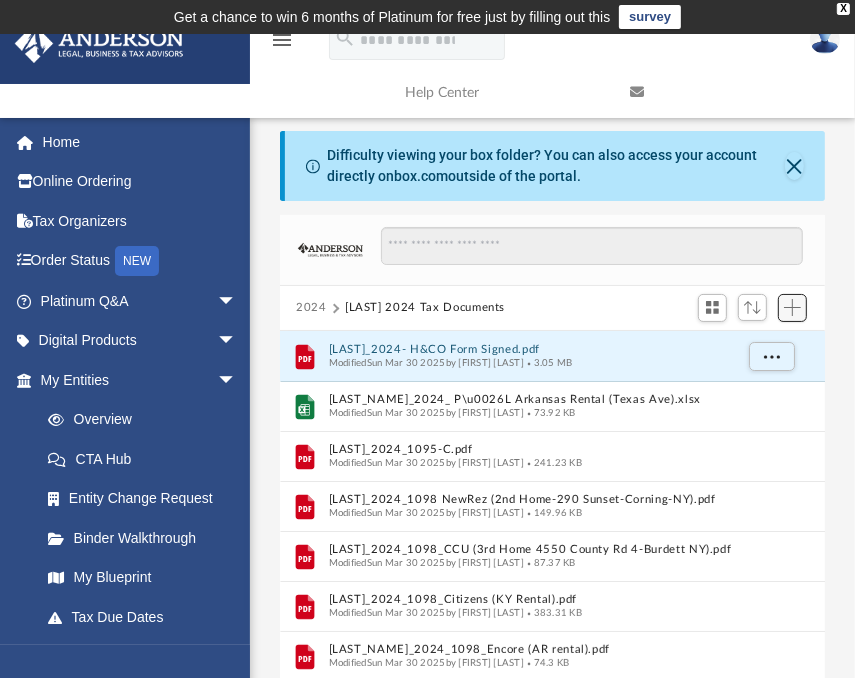 click at bounding box center (792, 307) 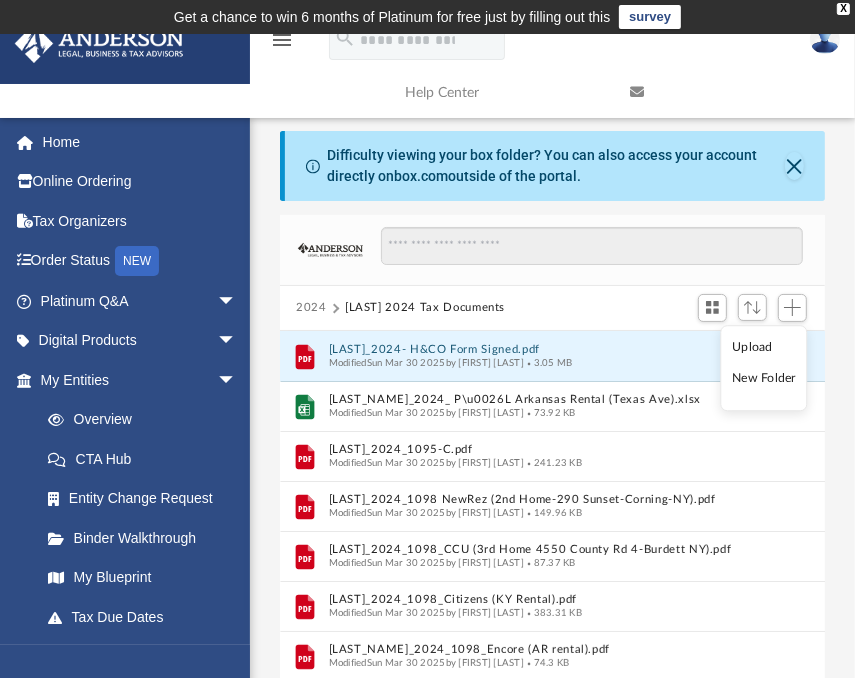 click on "Upload" at bounding box center (764, 347) 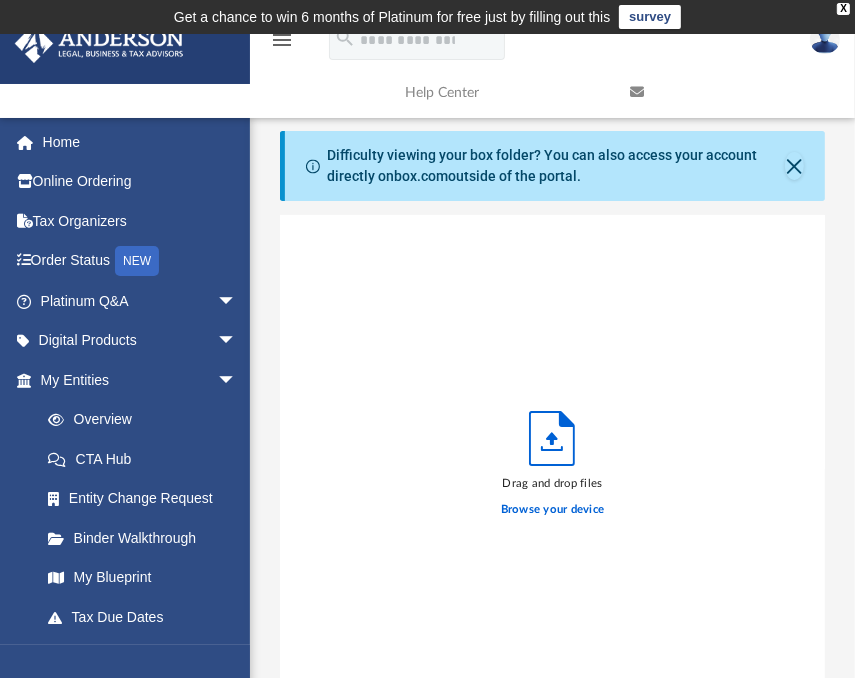 scroll, scrollTop: 18, scrollLeft: 18, axis: both 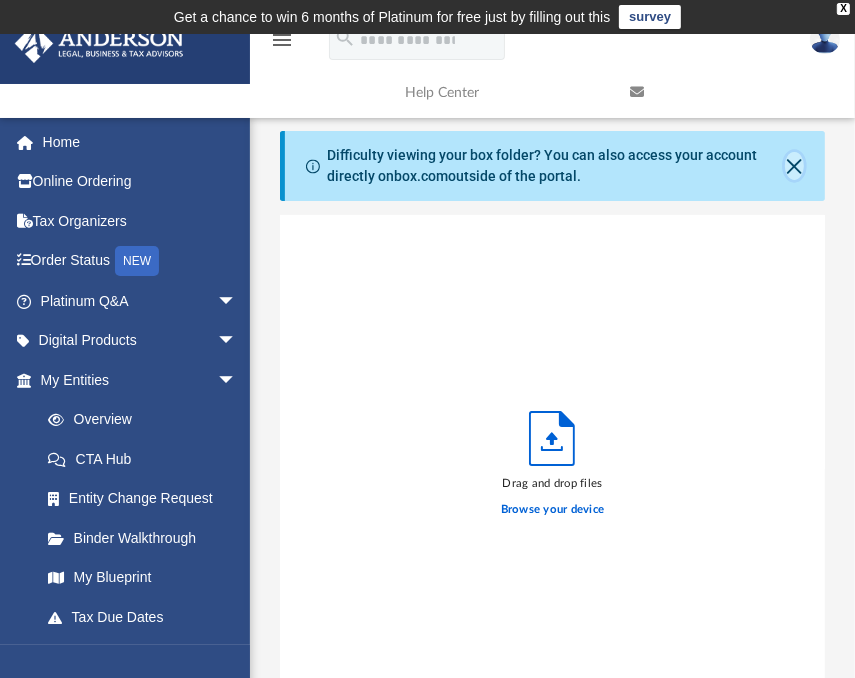 click 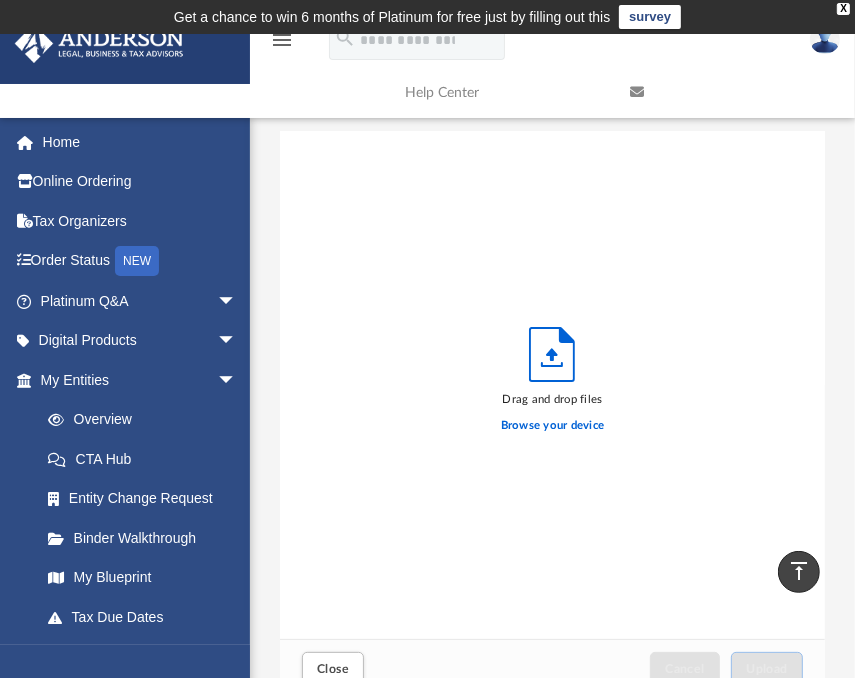 scroll, scrollTop: 0, scrollLeft: 0, axis: both 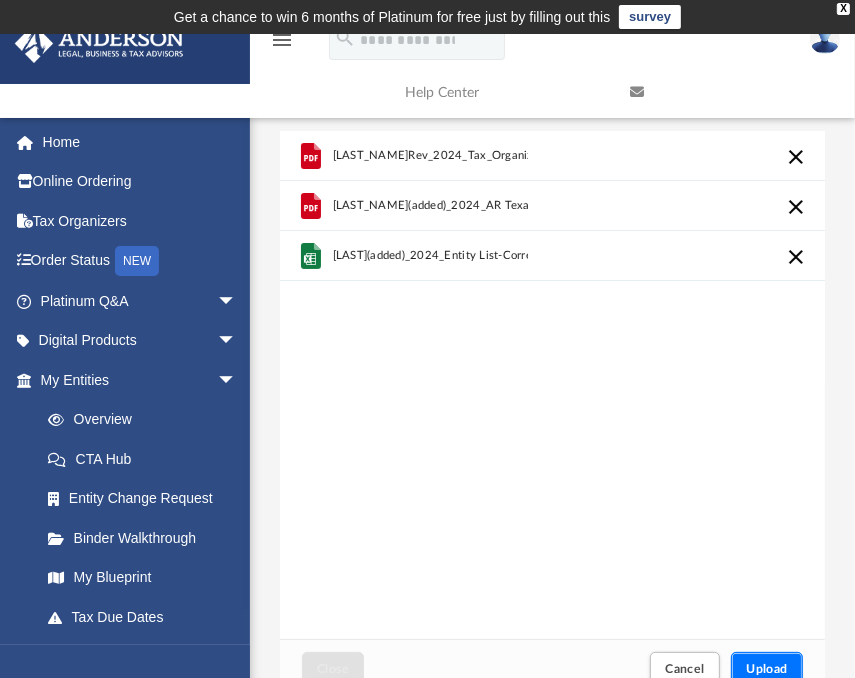 click on "Upload" at bounding box center (767, 669) 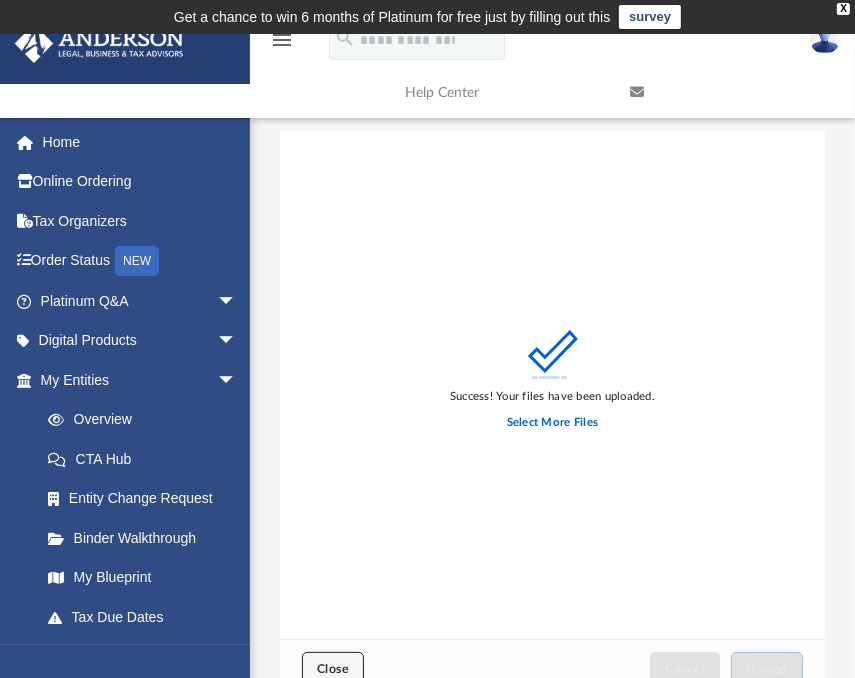 click on "Close" at bounding box center (333, 669) 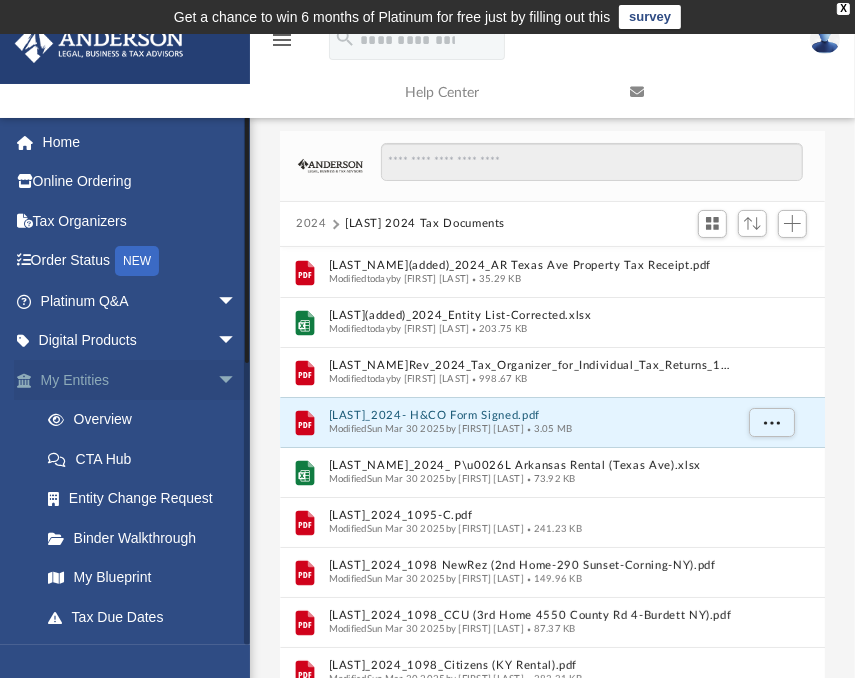 click on "arrow_drop_down" at bounding box center [237, 380] 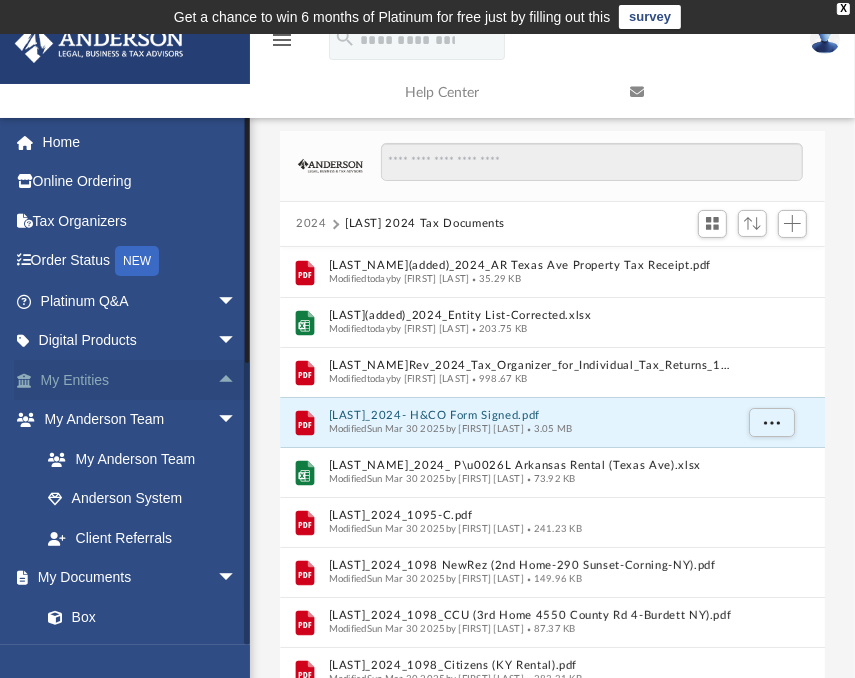 click on "arrow_drop_up" at bounding box center [237, 380] 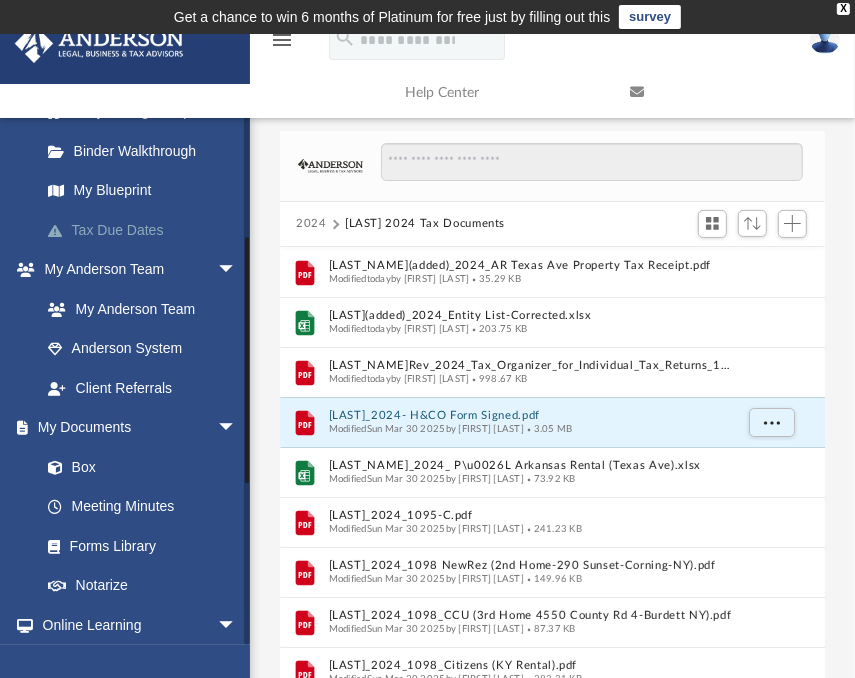 scroll, scrollTop: 400, scrollLeft: 0, axis: vertical 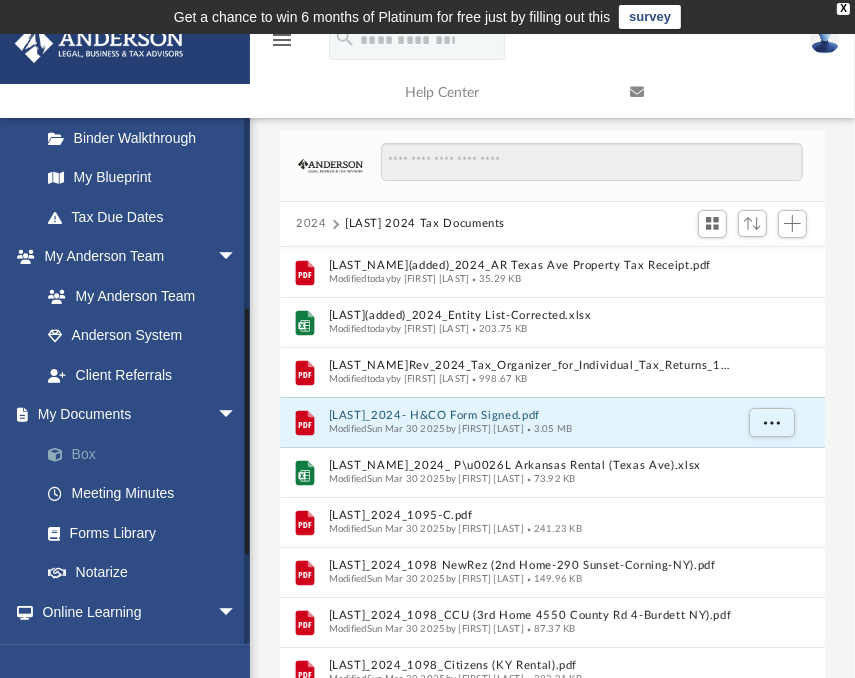 click on "Box" at bounding box center (147, 454) 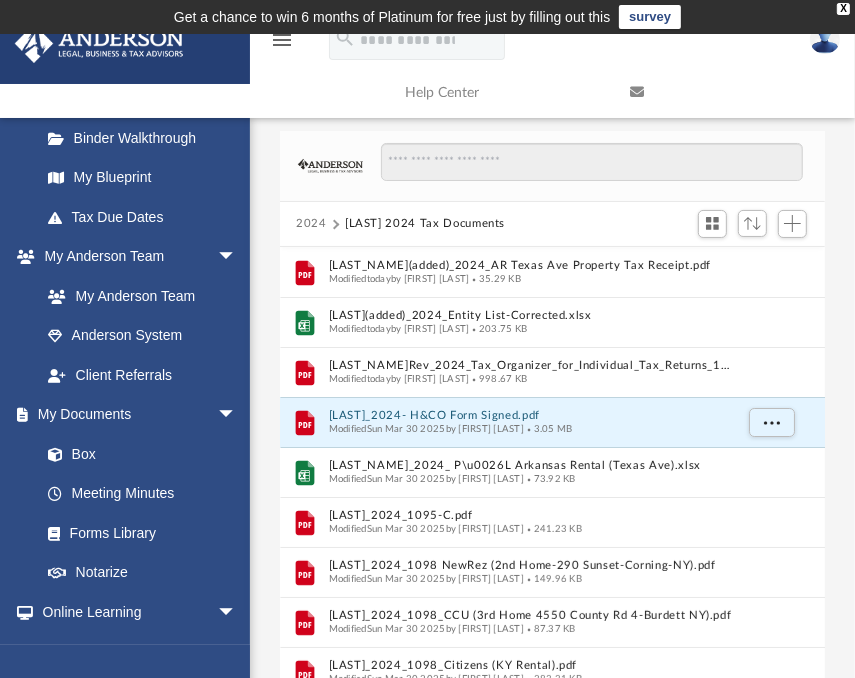 drag, startPoint x: 318, startPoint y: 222, endPoint x: 320, endPoint y: 235, distance: 13.152946 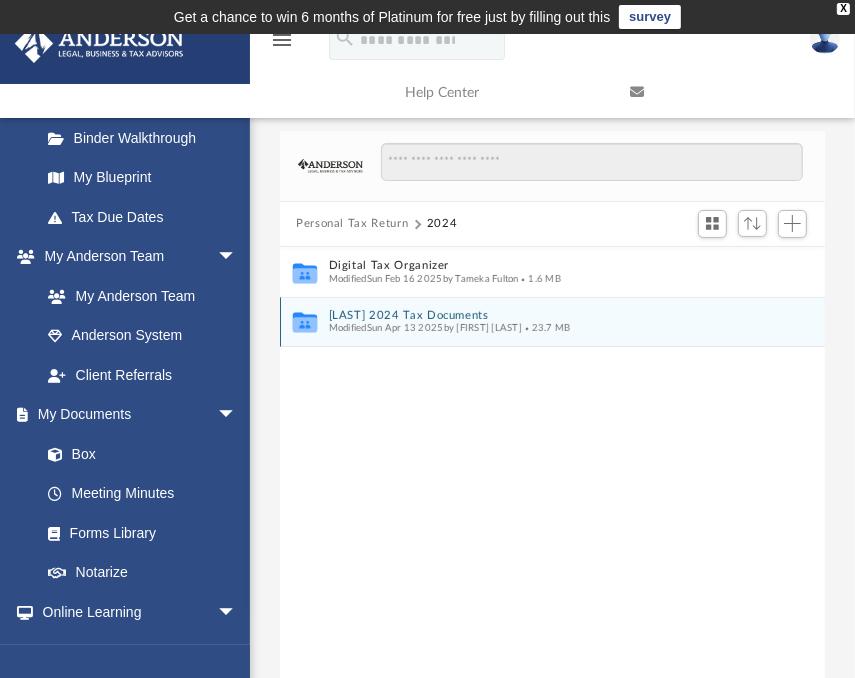 click on "[LAST] 2024 Tax Documents" at bounding box center [539, 315] 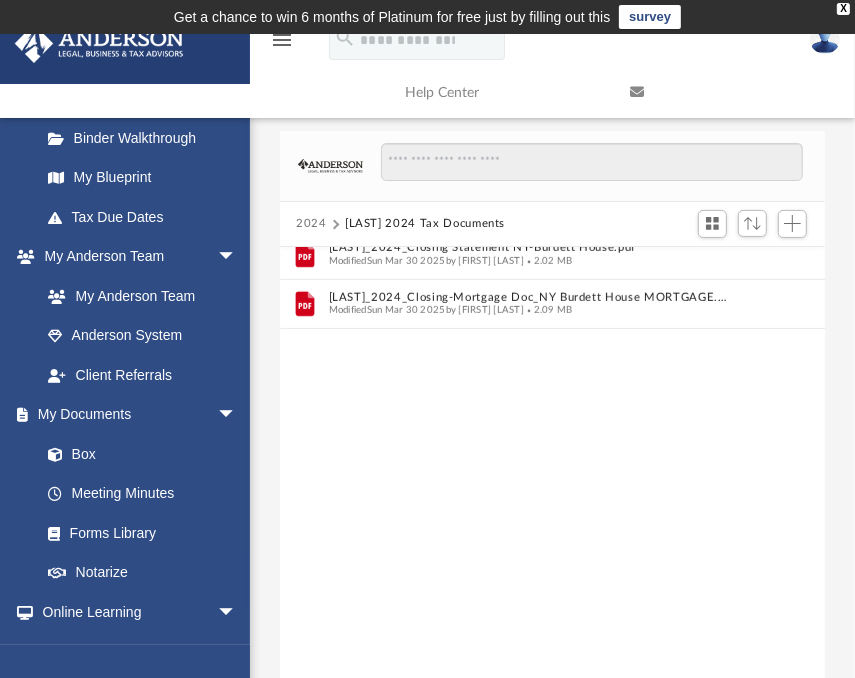 scroll, scrollTop: 100, scrollLeft: 0, axis: vertical 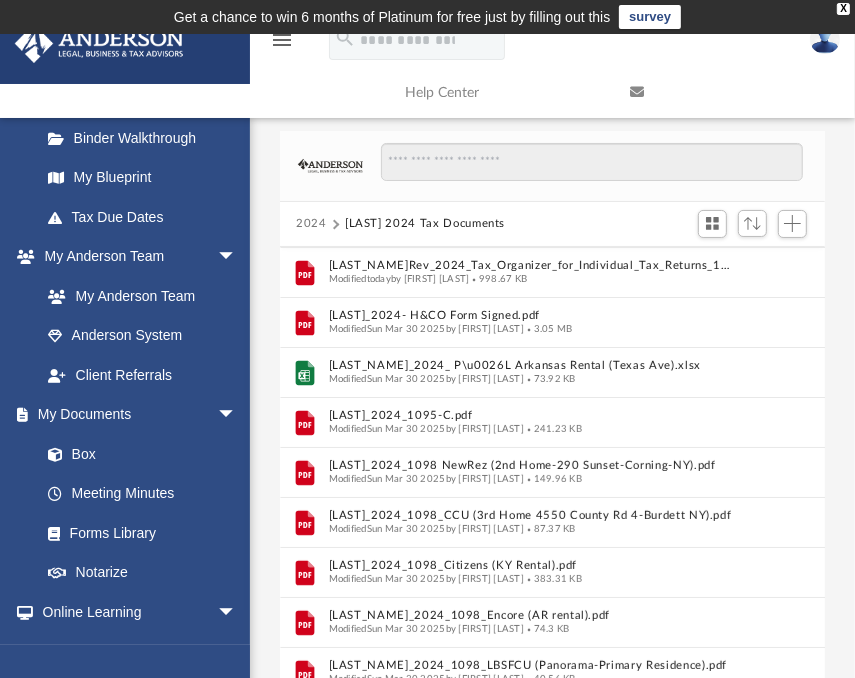 click on "[LAST] 2024 Tax Documents" at bounding box center (425, 224) 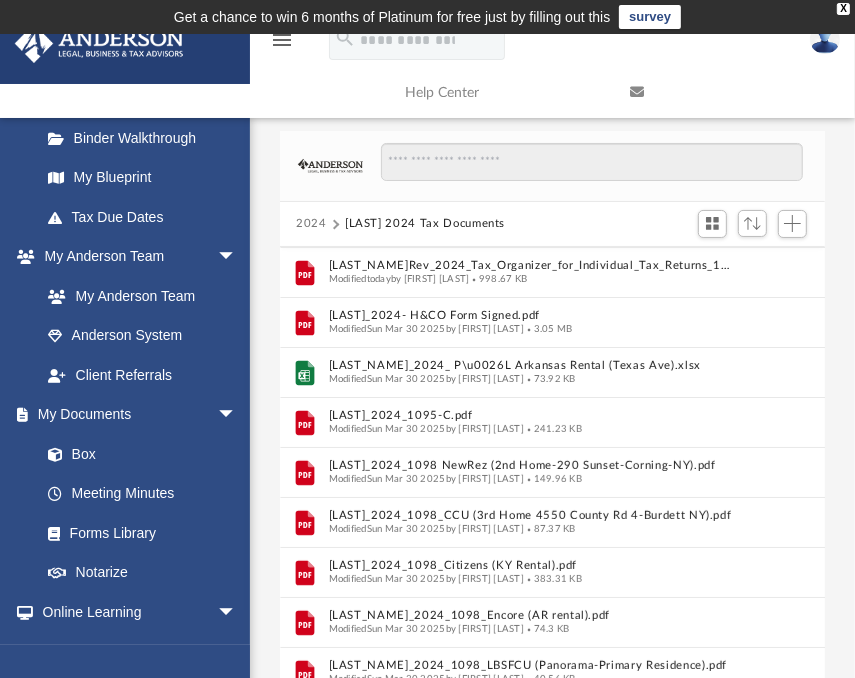 click on "2024" at bounding box center [311, 224] 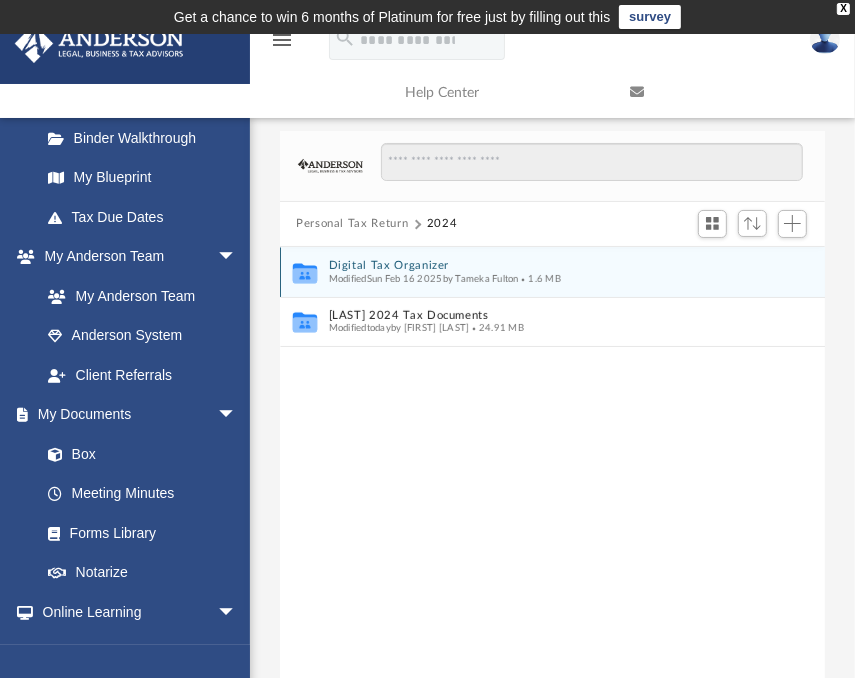 scroll, scrollTop: 0, scrollLeft: 0, axis: both 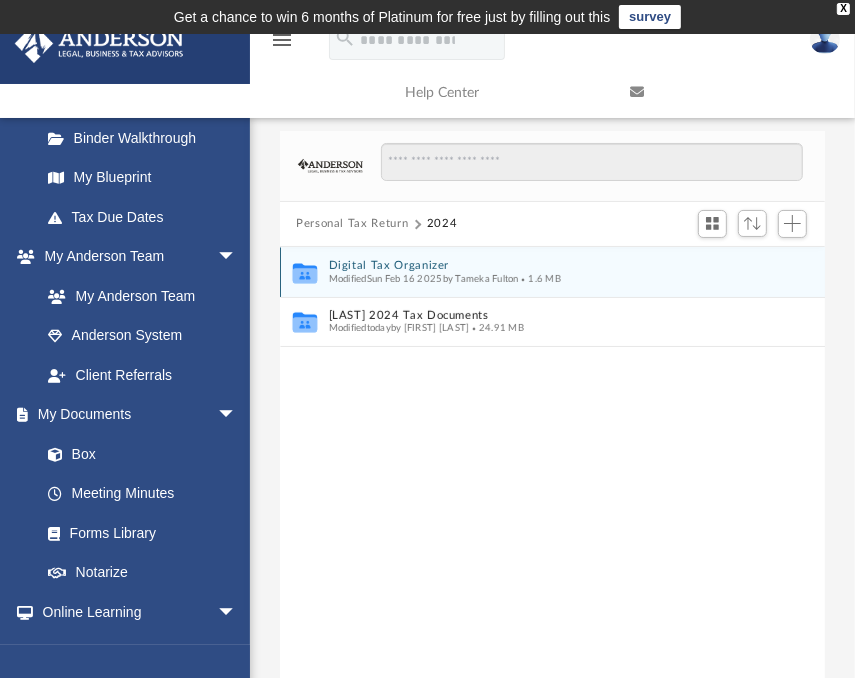 click on "Digital Tax Organizer" 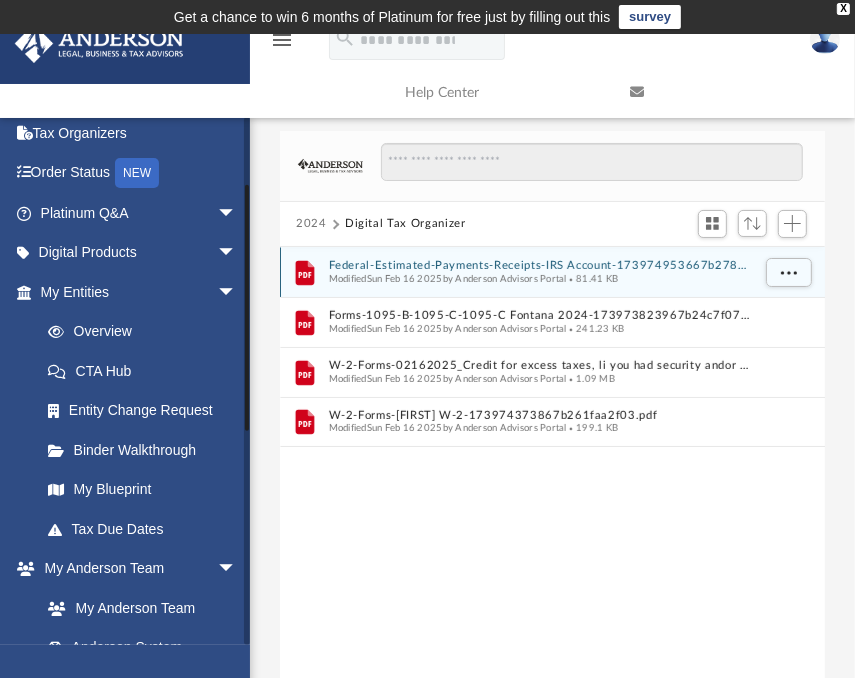 scroll, scrollTop: 188, scrollLeft: 0, axis: vertical 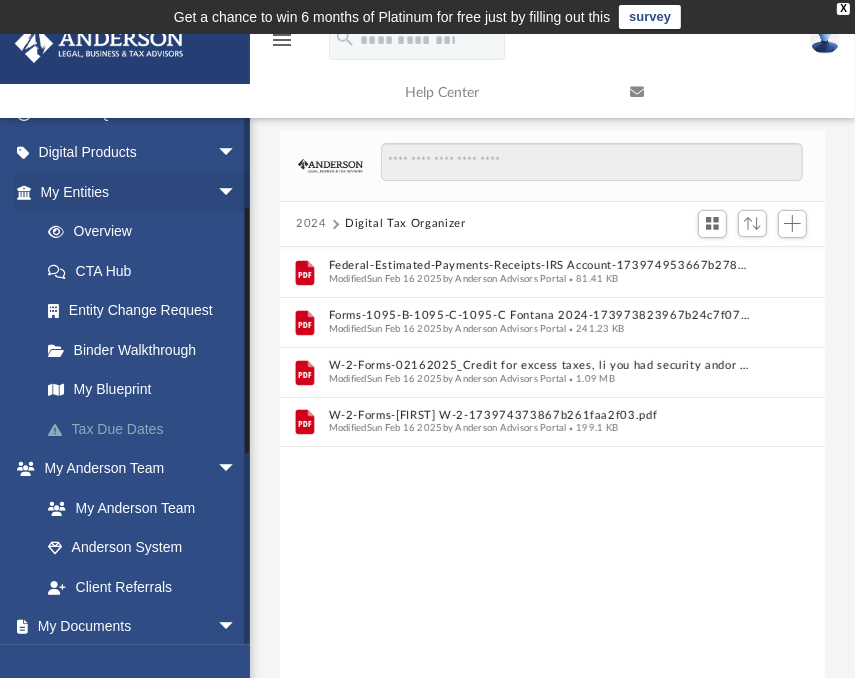 click on "Tax Due Dates" at bounding box center [147, 429] 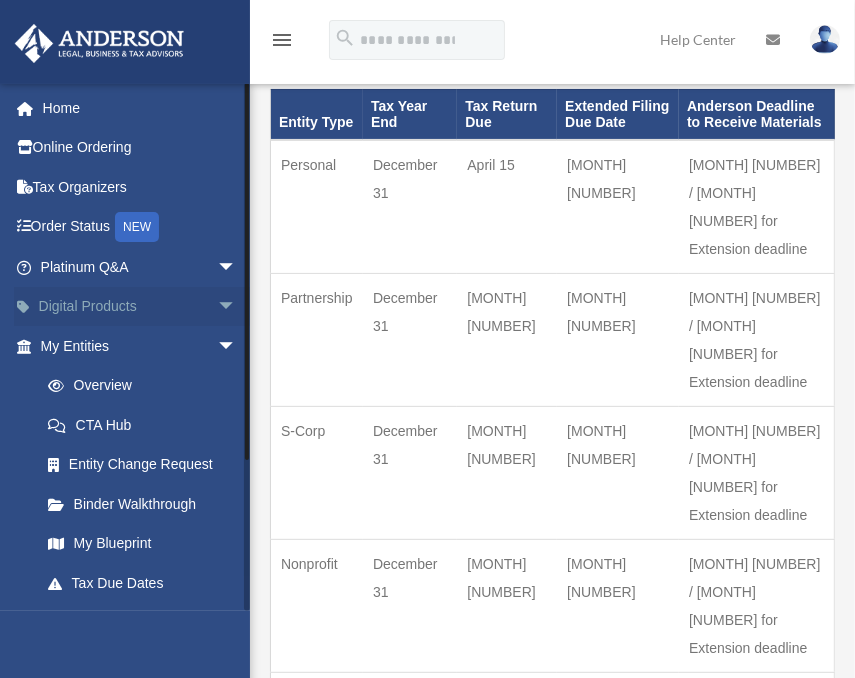 scroll, scrollTop: 200, scrollLeft: 0, axis: vertical 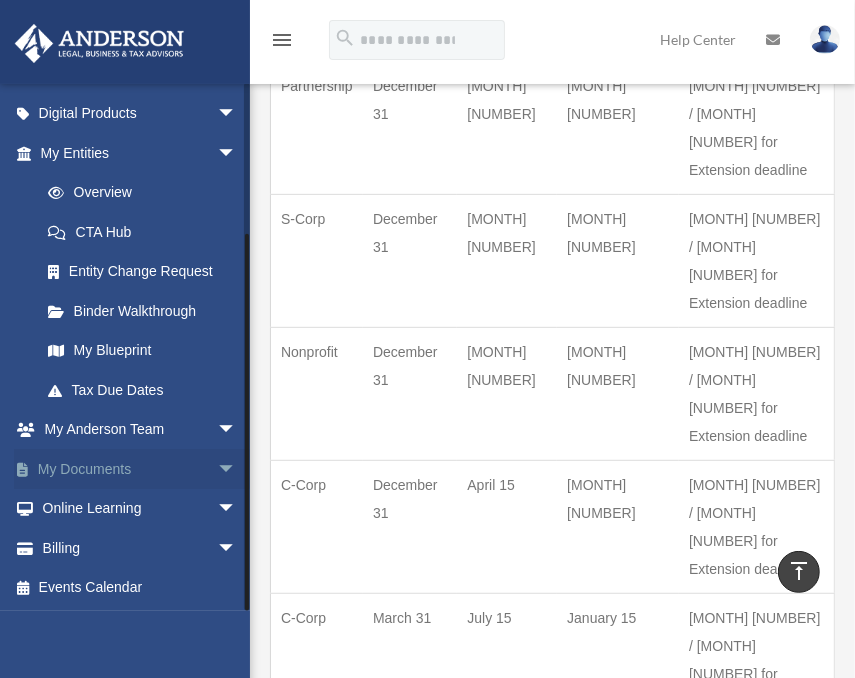 click on "arrow_drop_down" at bounding box center (237, 469) 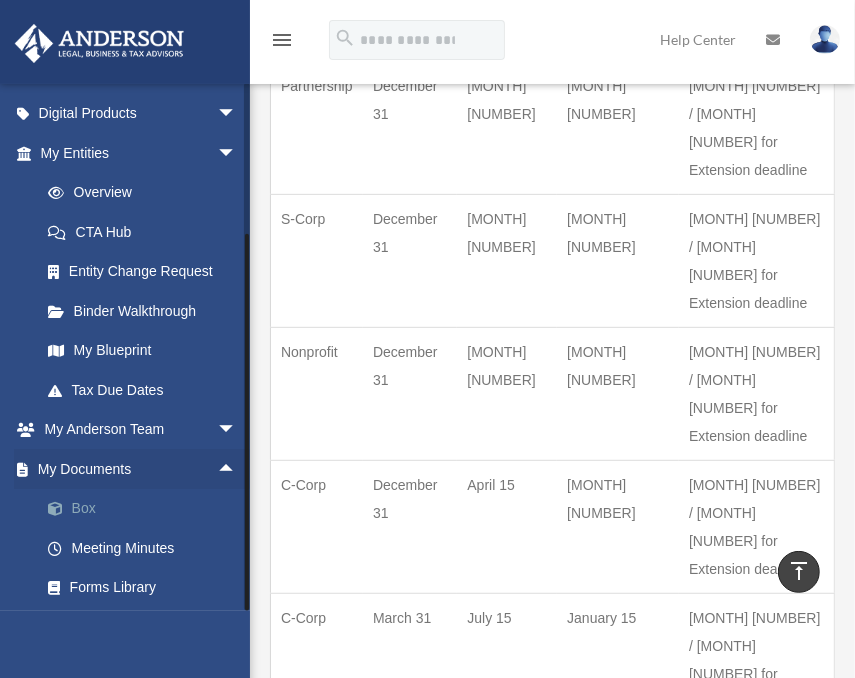 click on "Box" at bounding box center [147, 509] 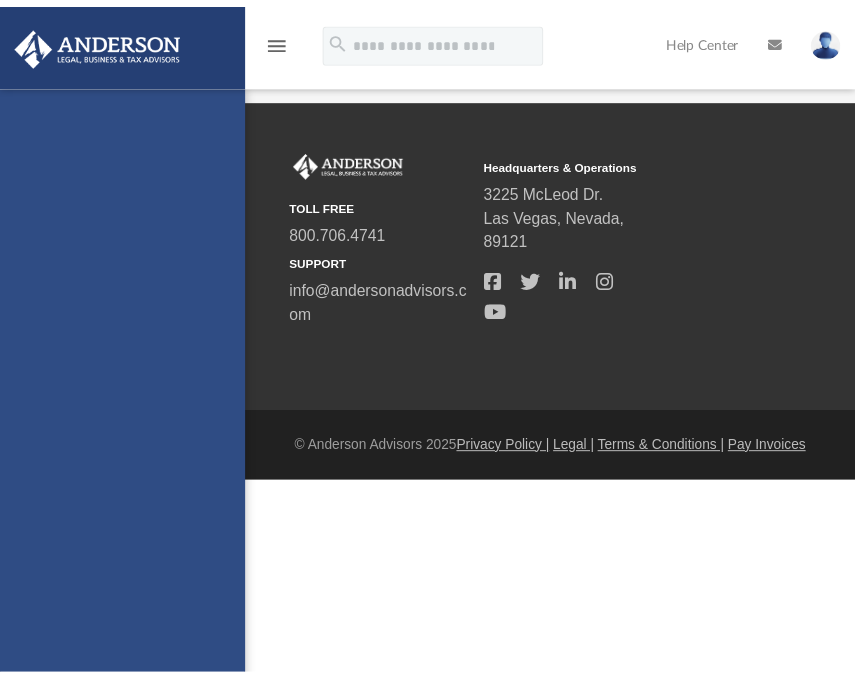 scroll, scrollTop: 0, scrollLeft: 0, axis: both 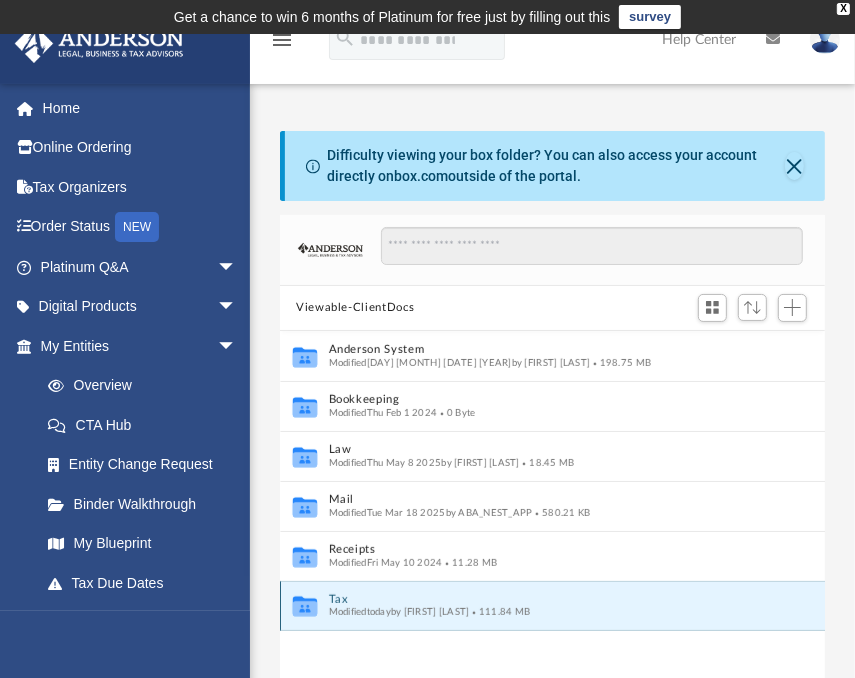 click on "Tax" at bounding box center [539, 599] 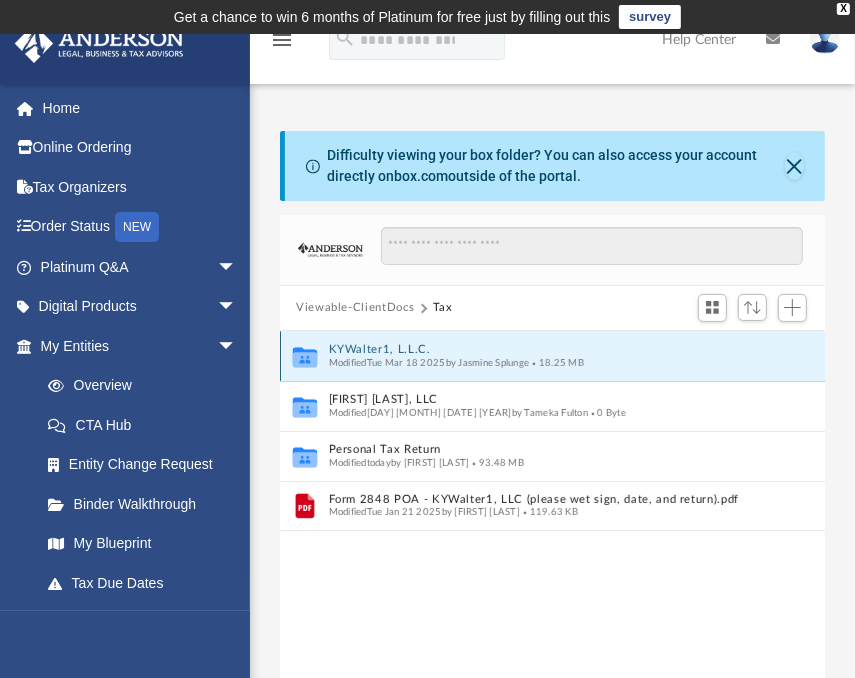 click on "KYWalter1, L.L.C." at bounding box center [539, 349] 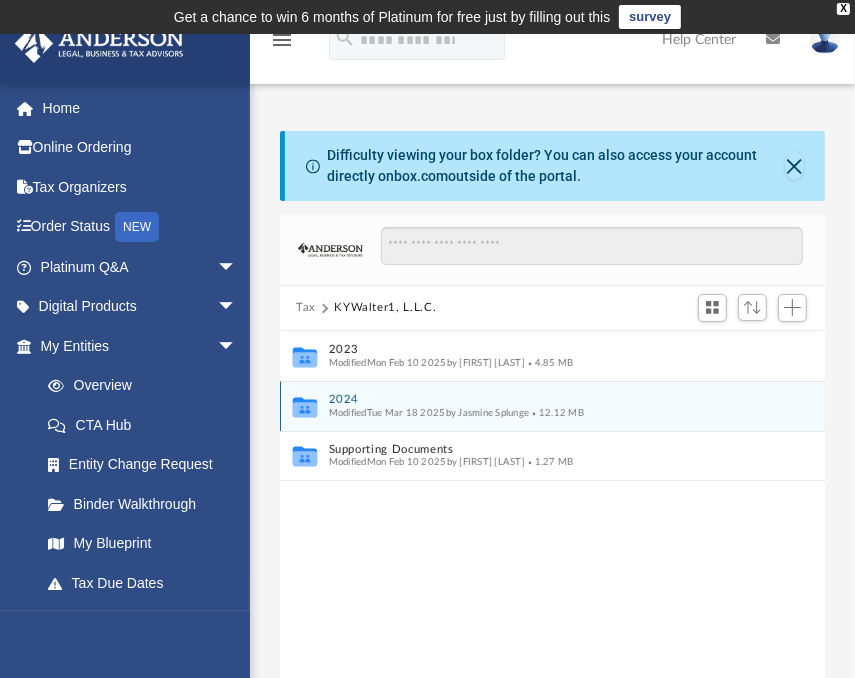 click on "2024" at bounding box center [539, 399] 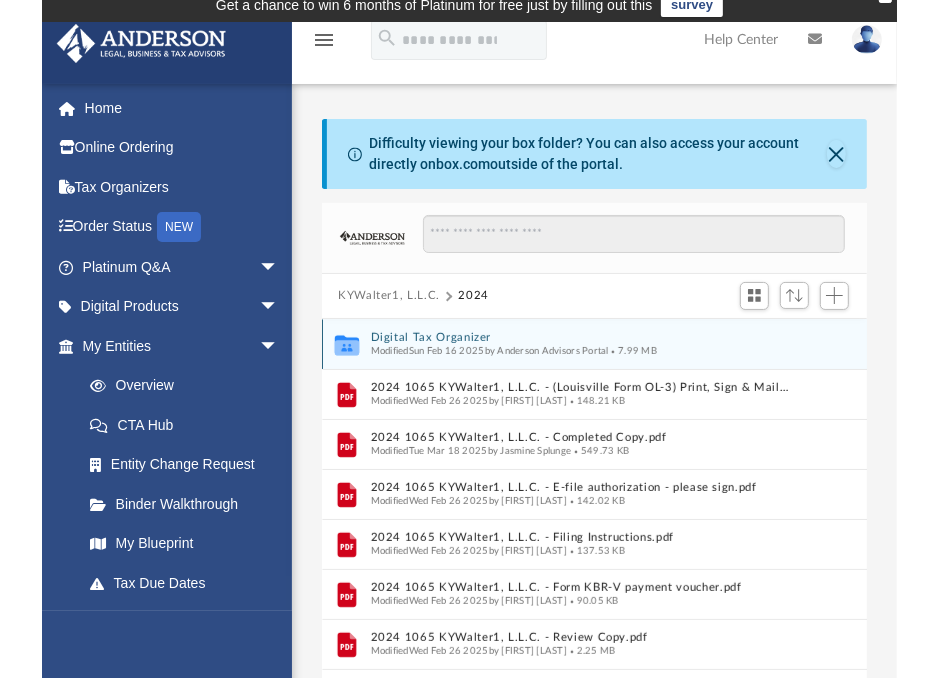 scroll, scrollTop: 0, scrollLeft: 0, axis: both 